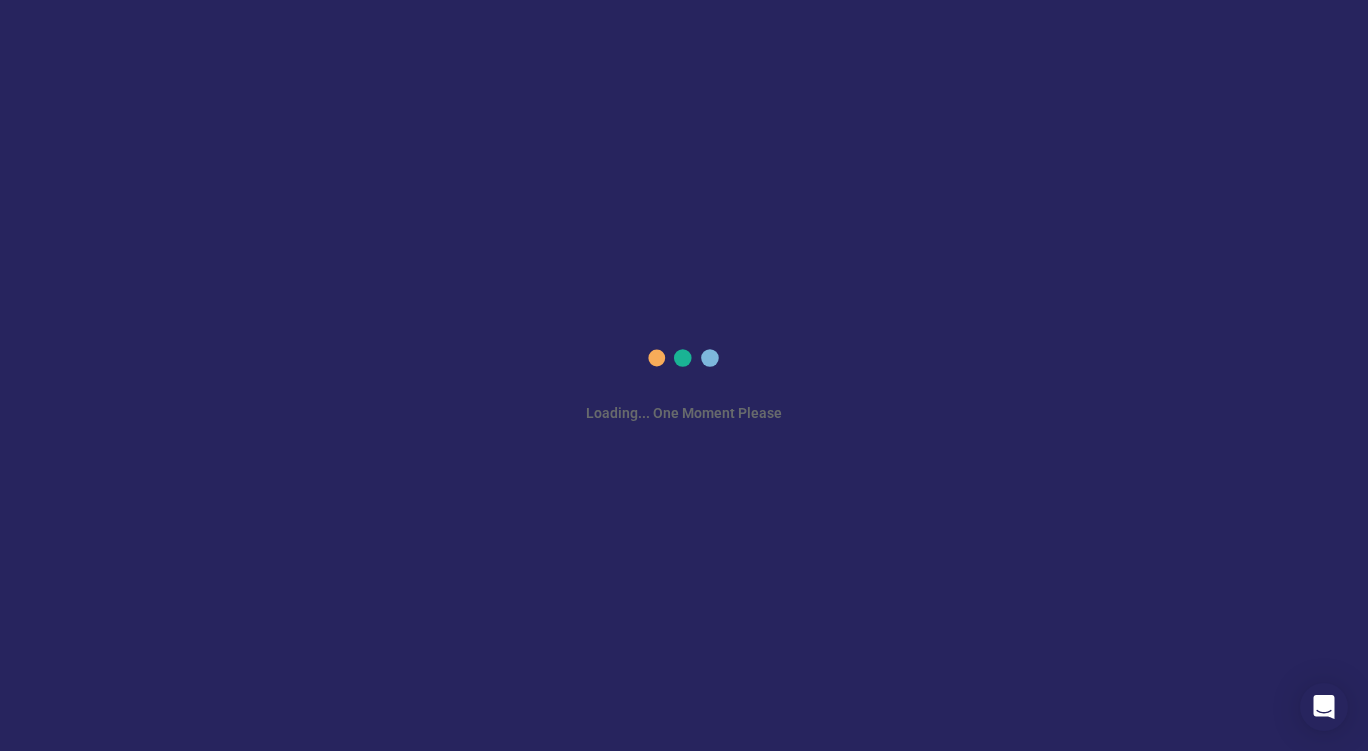 scroll, scrollTop: 0, scrollLeft: 0, axis: both 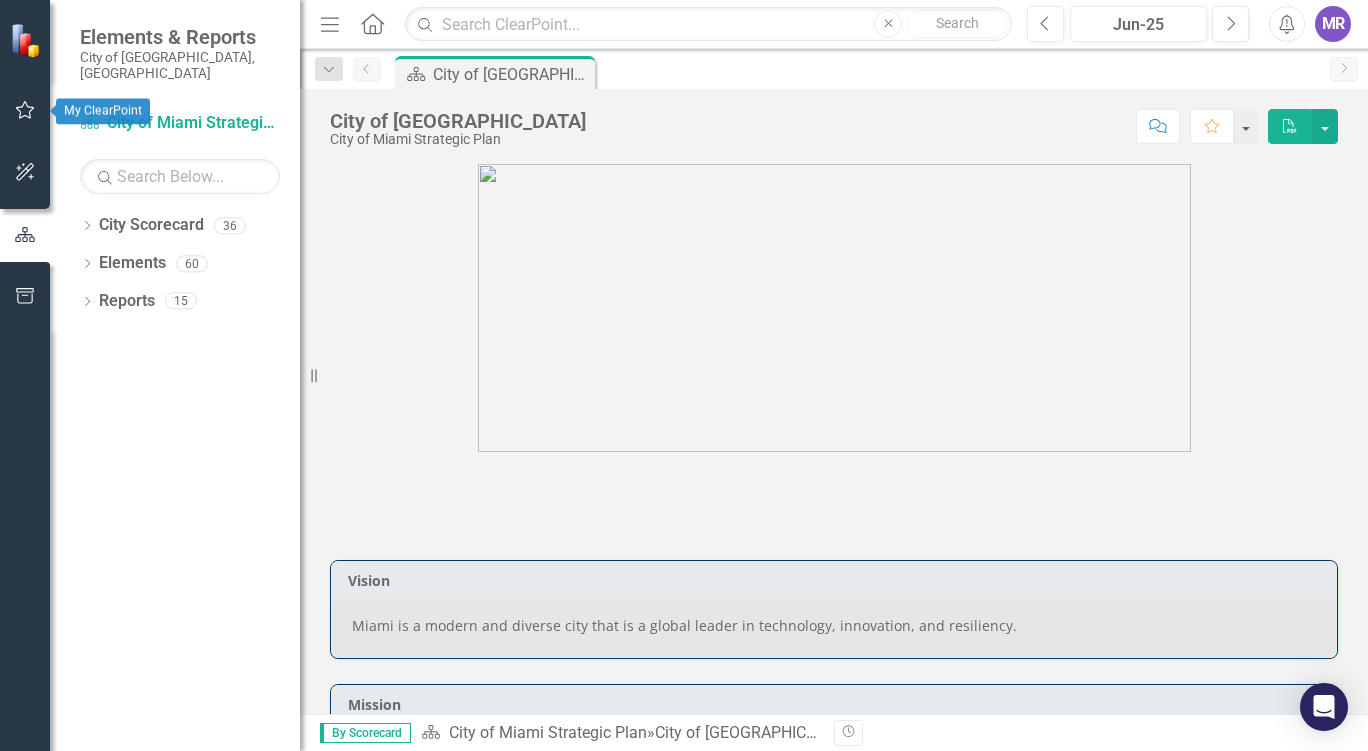 click 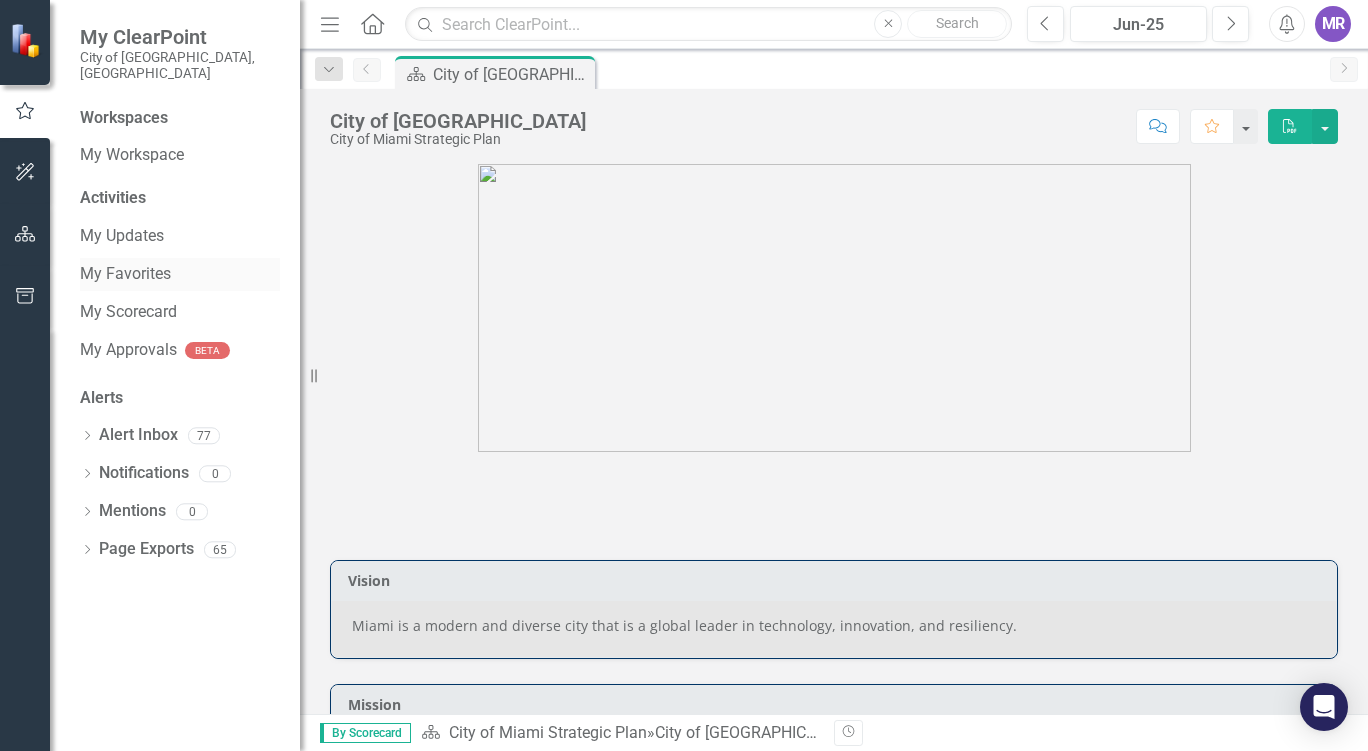 click on "My Favorites" at bounding box center (180, 274) 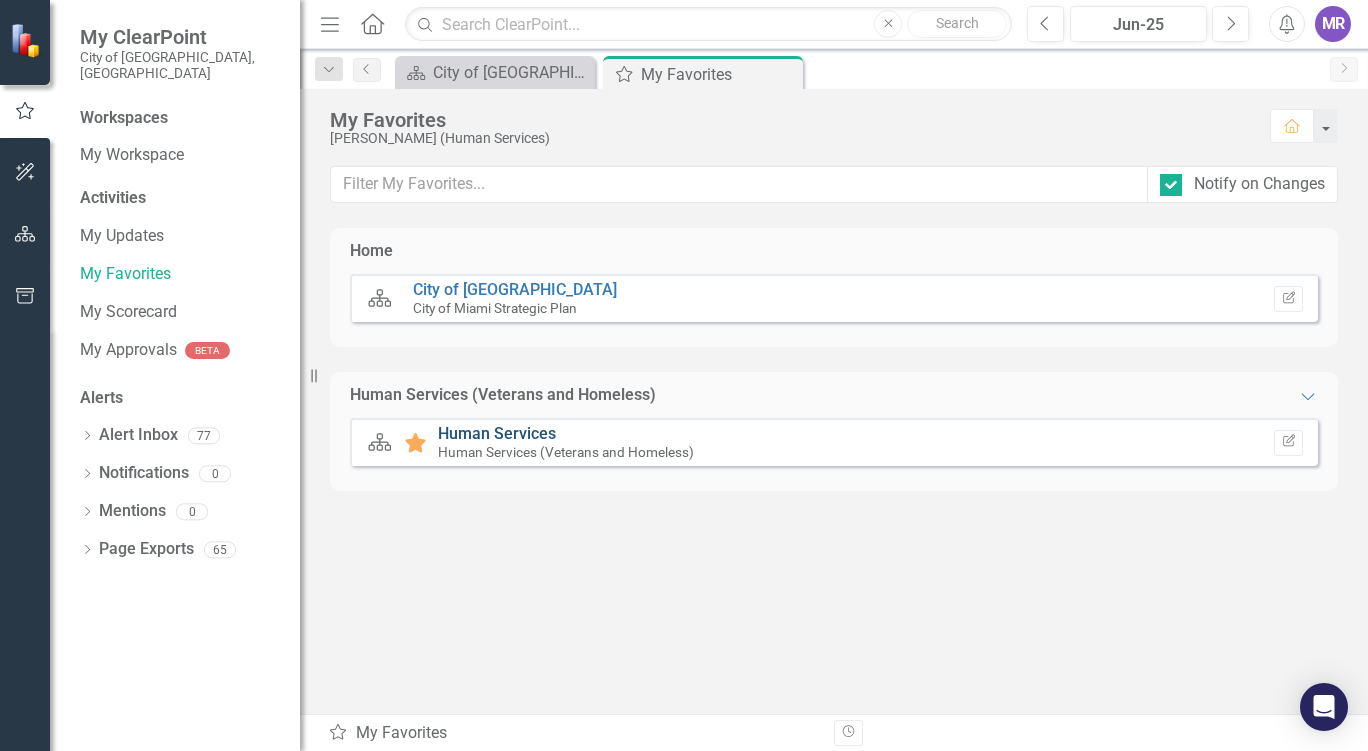 click on "Human Services" at bounding box center [497, 433] 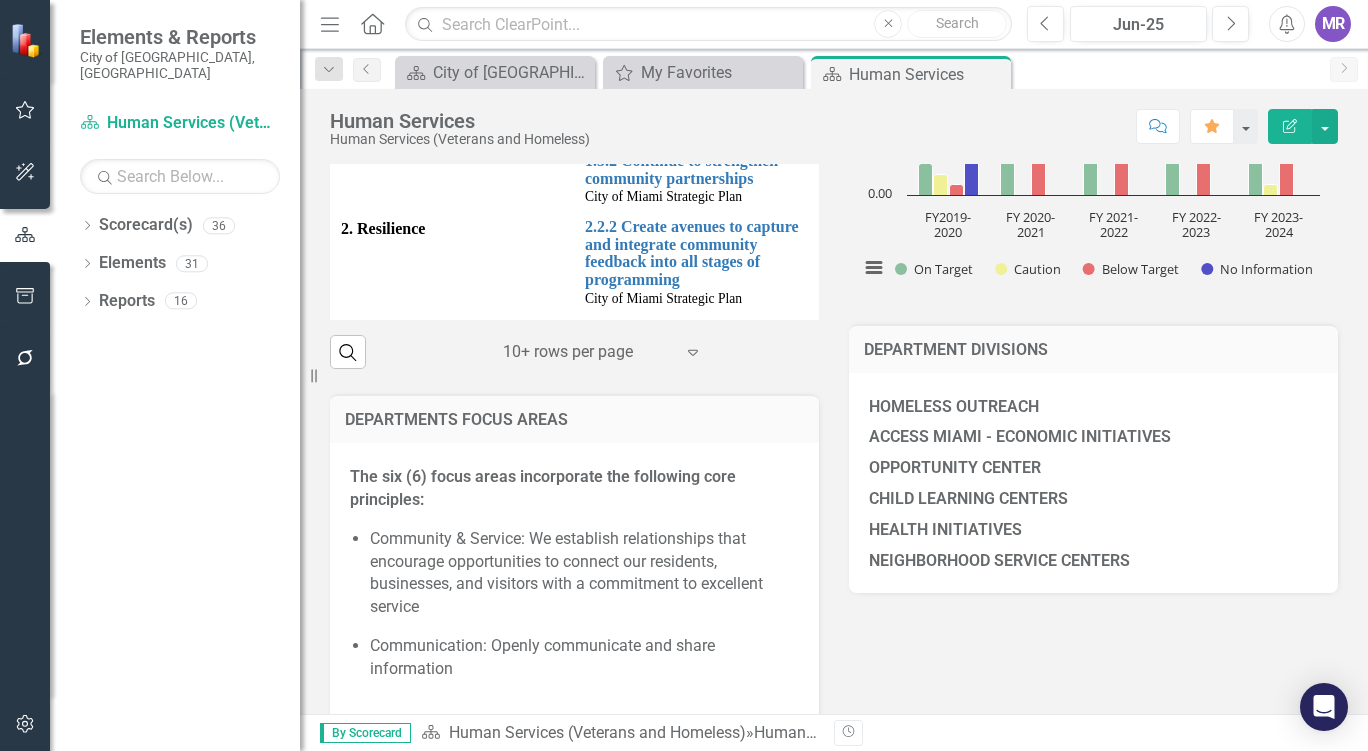 scroll, scrollTop: 1367, scrollLeft: 0, axis: vertical 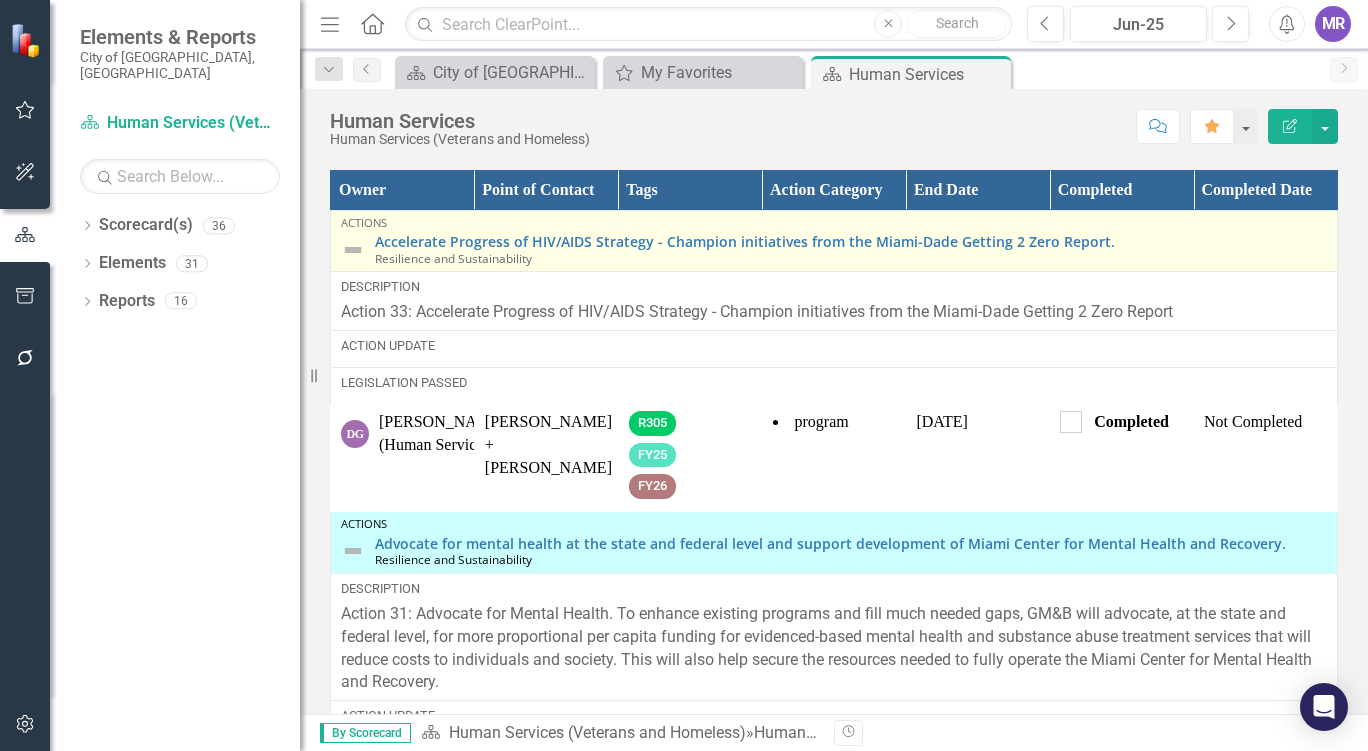 click at bounding box center (353, 250) 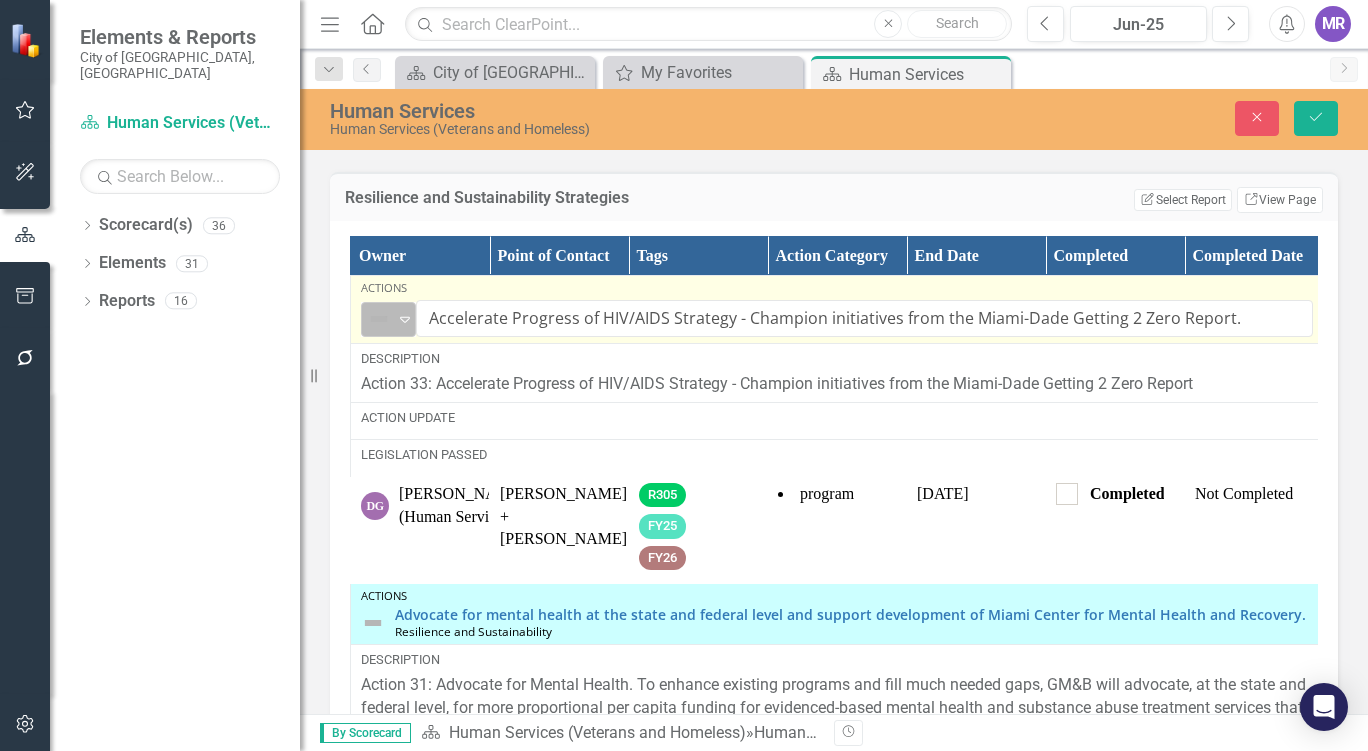 click on "Expand" 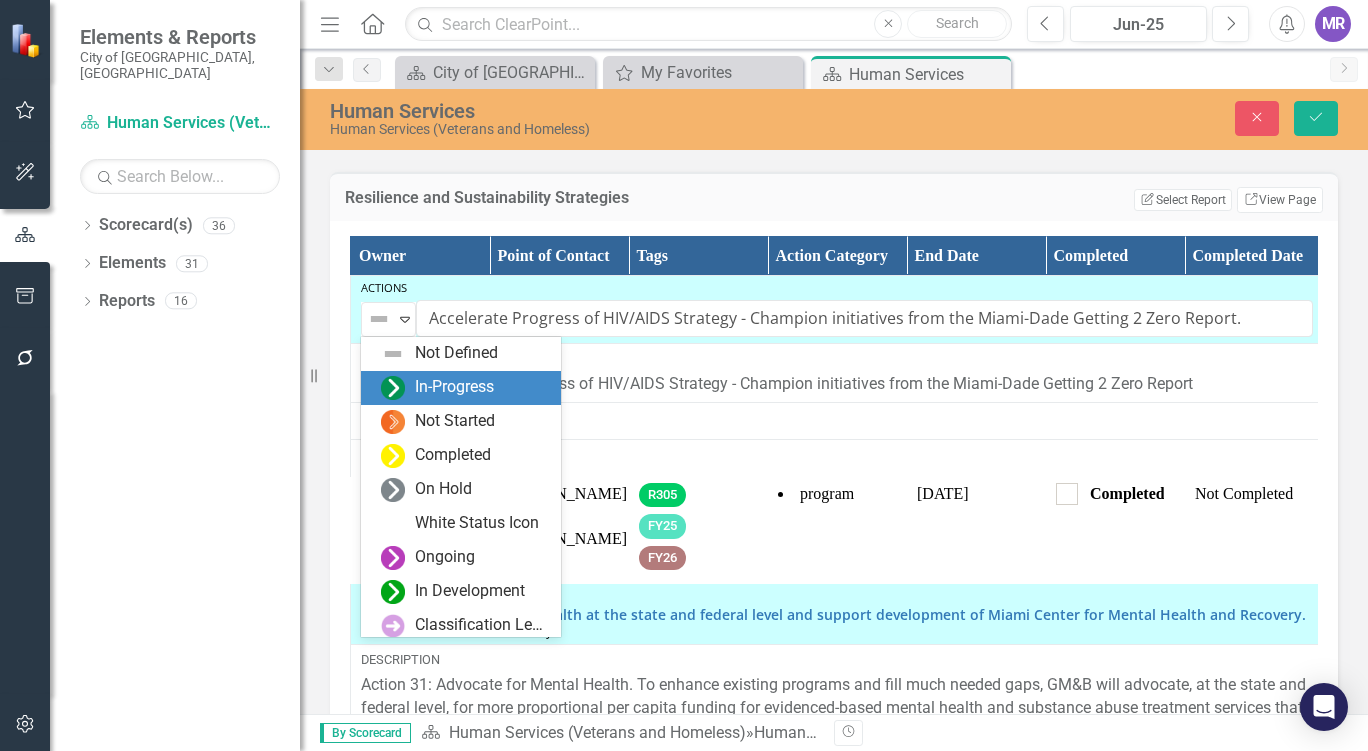 click on "In-Progress" at bounding box center [454, 387] 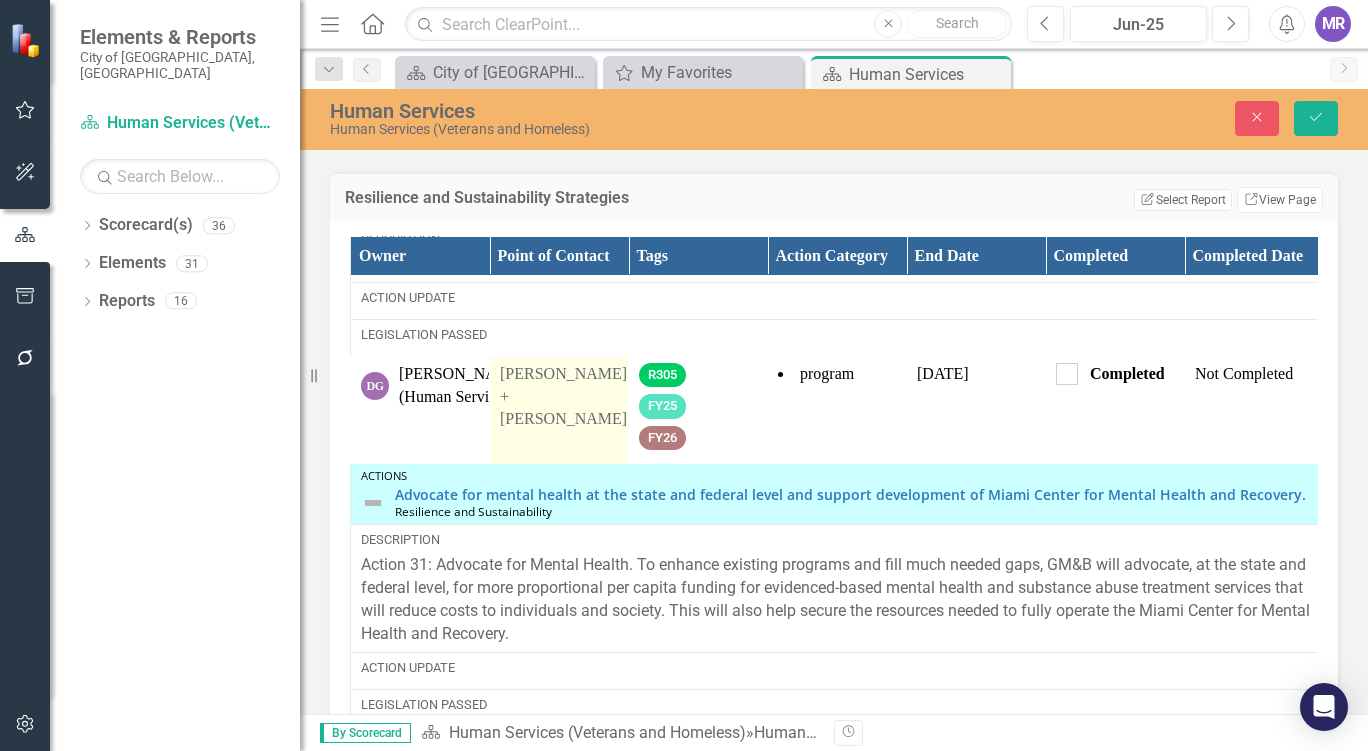 scroll, scrollTop: 0, scrollLeft: 0, axis: both 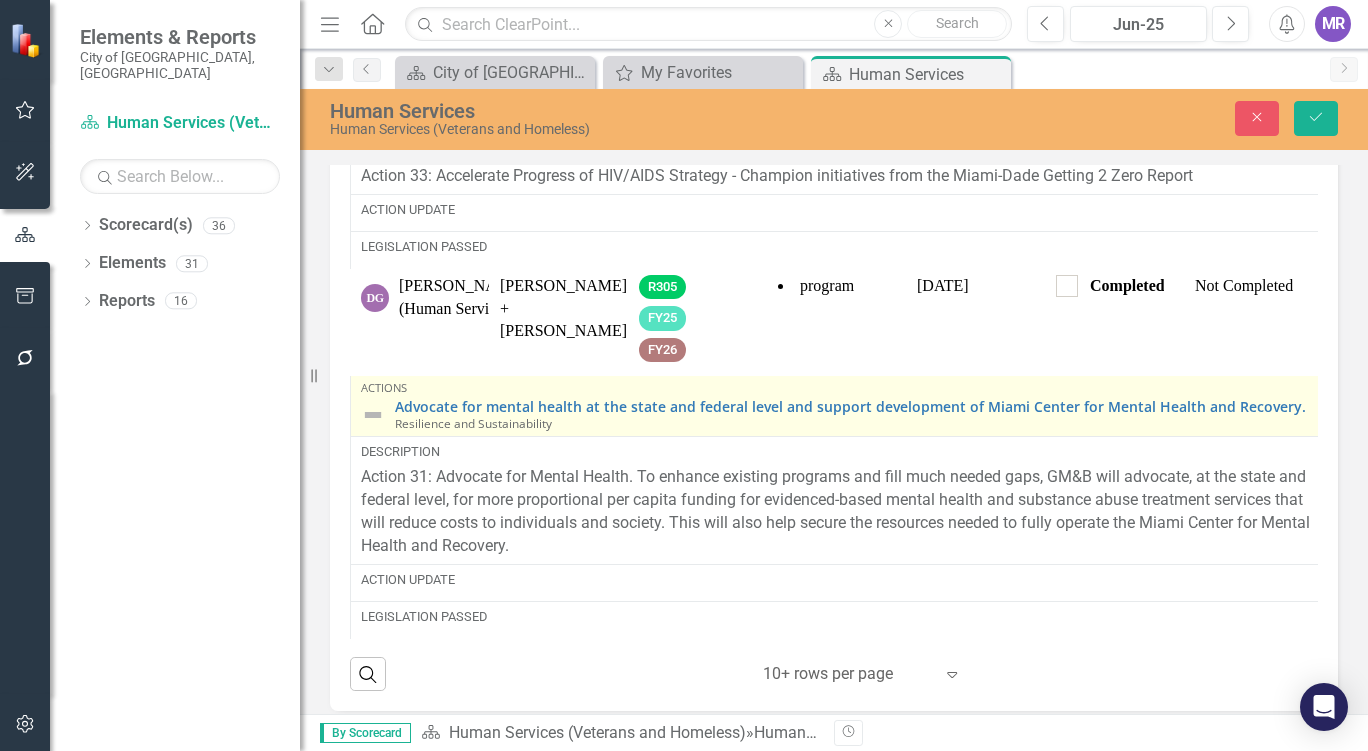 click at bounding box center [373, 415] 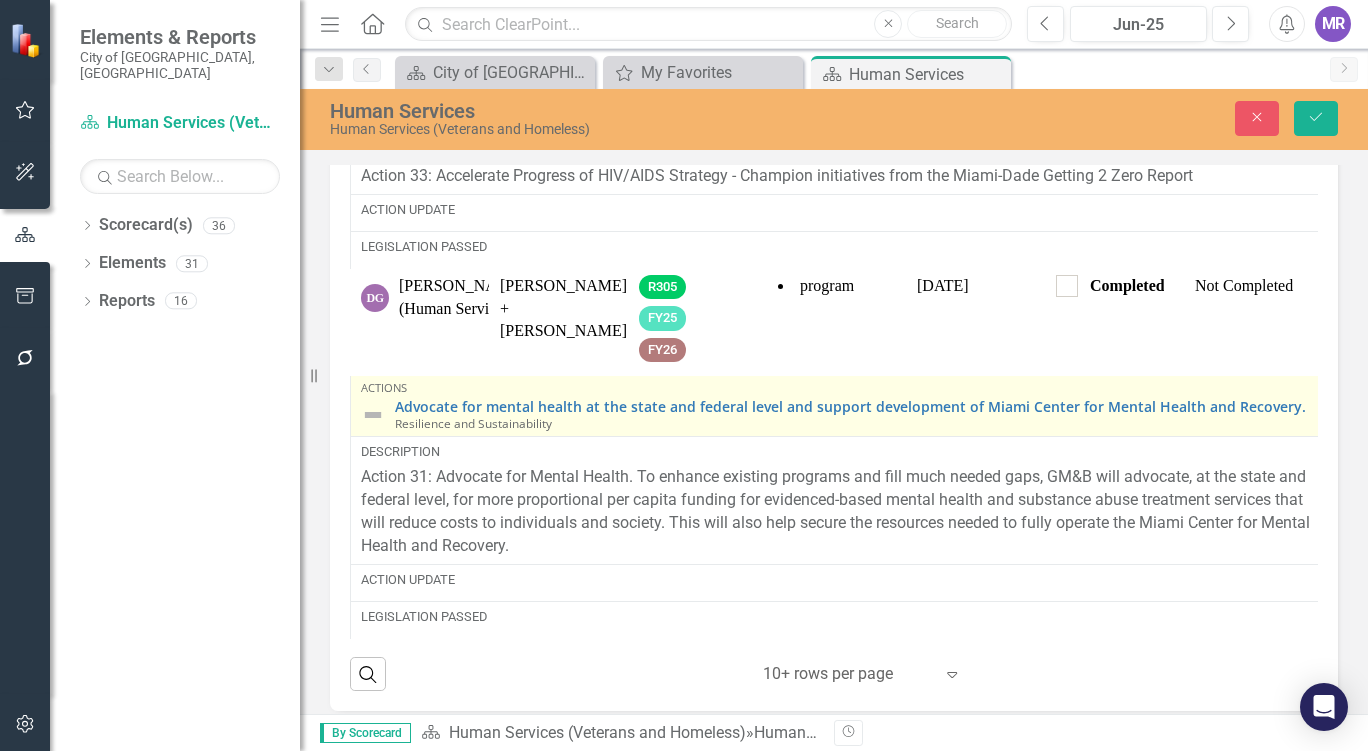 click at bounding box center (373, 415) 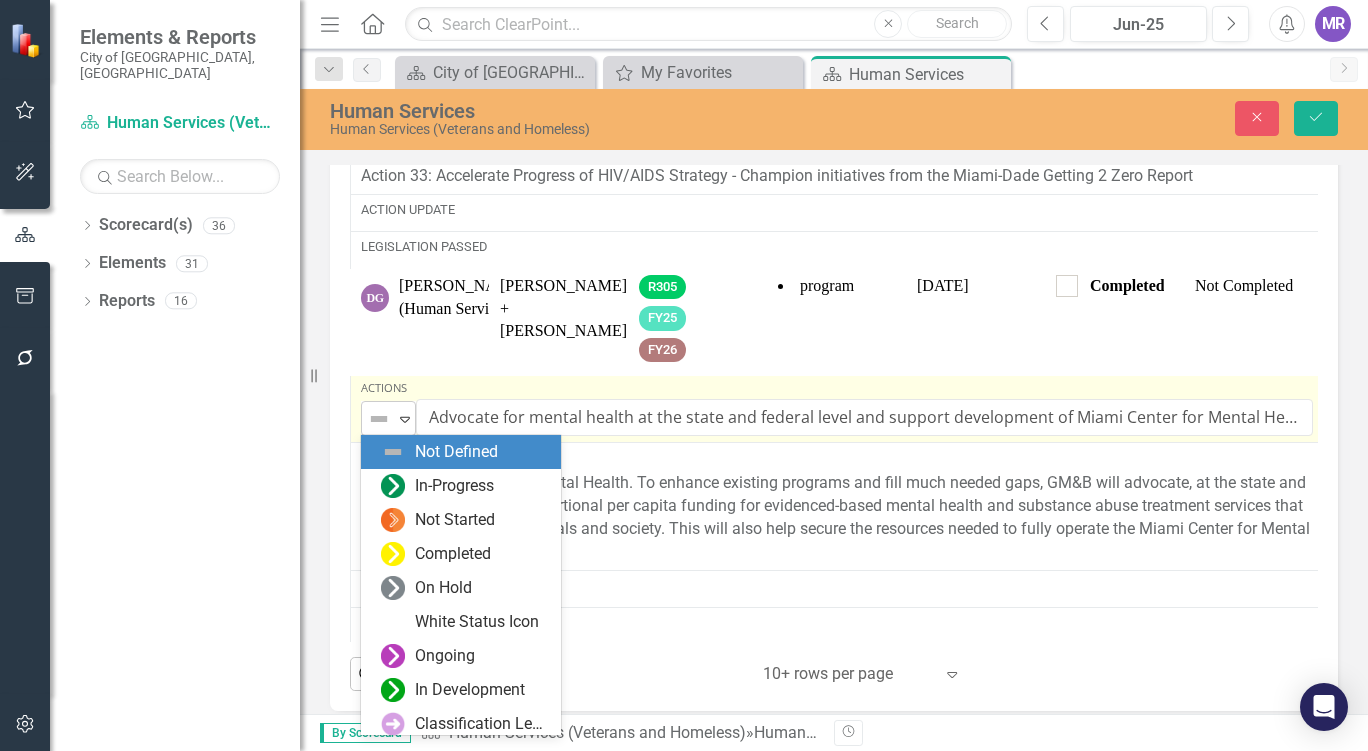 click on "Expand" 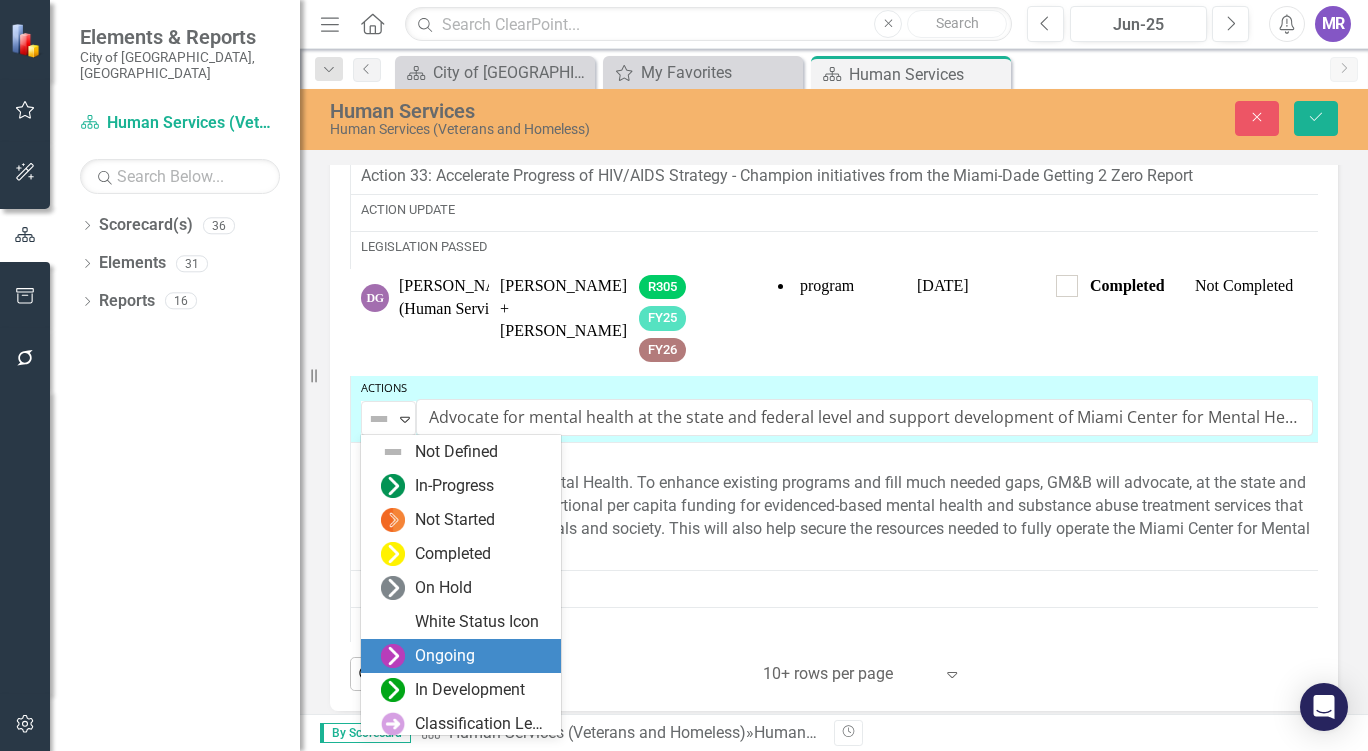click on "Ongoing" at bounding box center (465, 656) 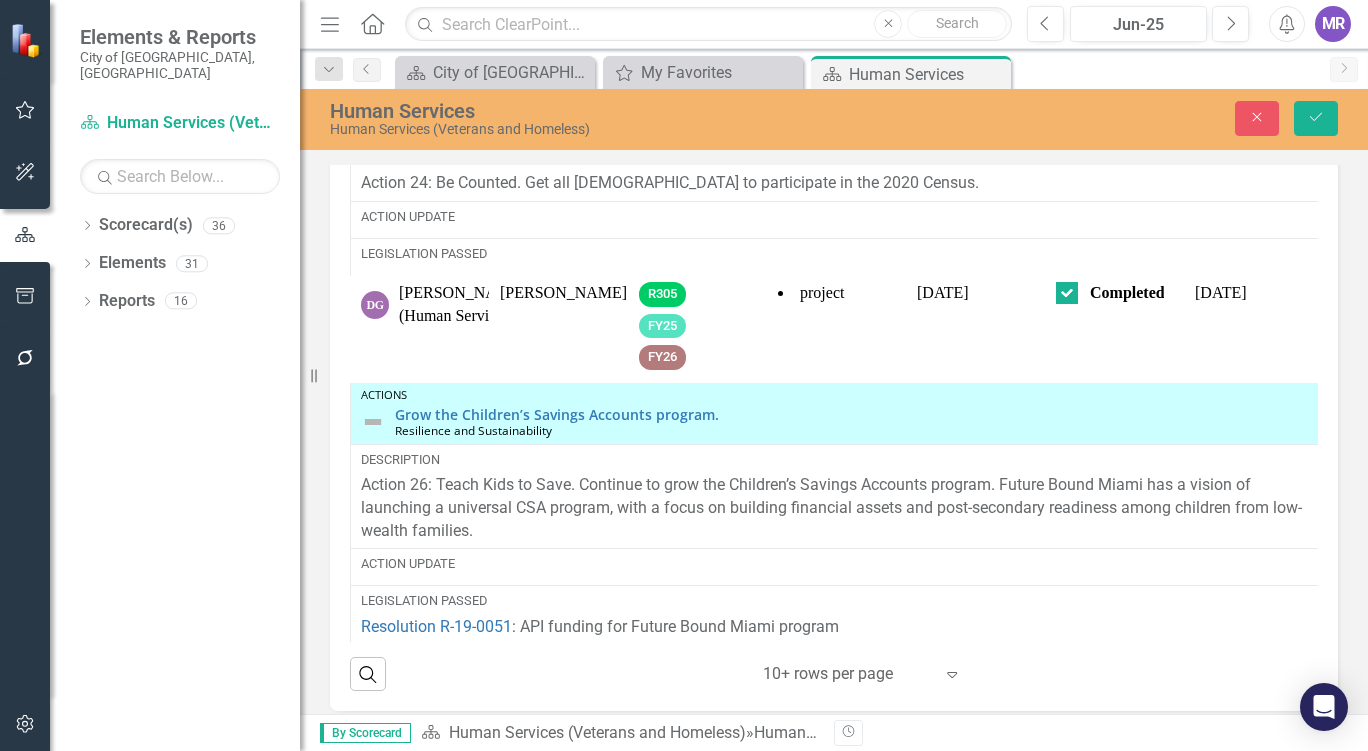 scroll, scrollTop: 722, scrollLeft: 0, axis: vertical 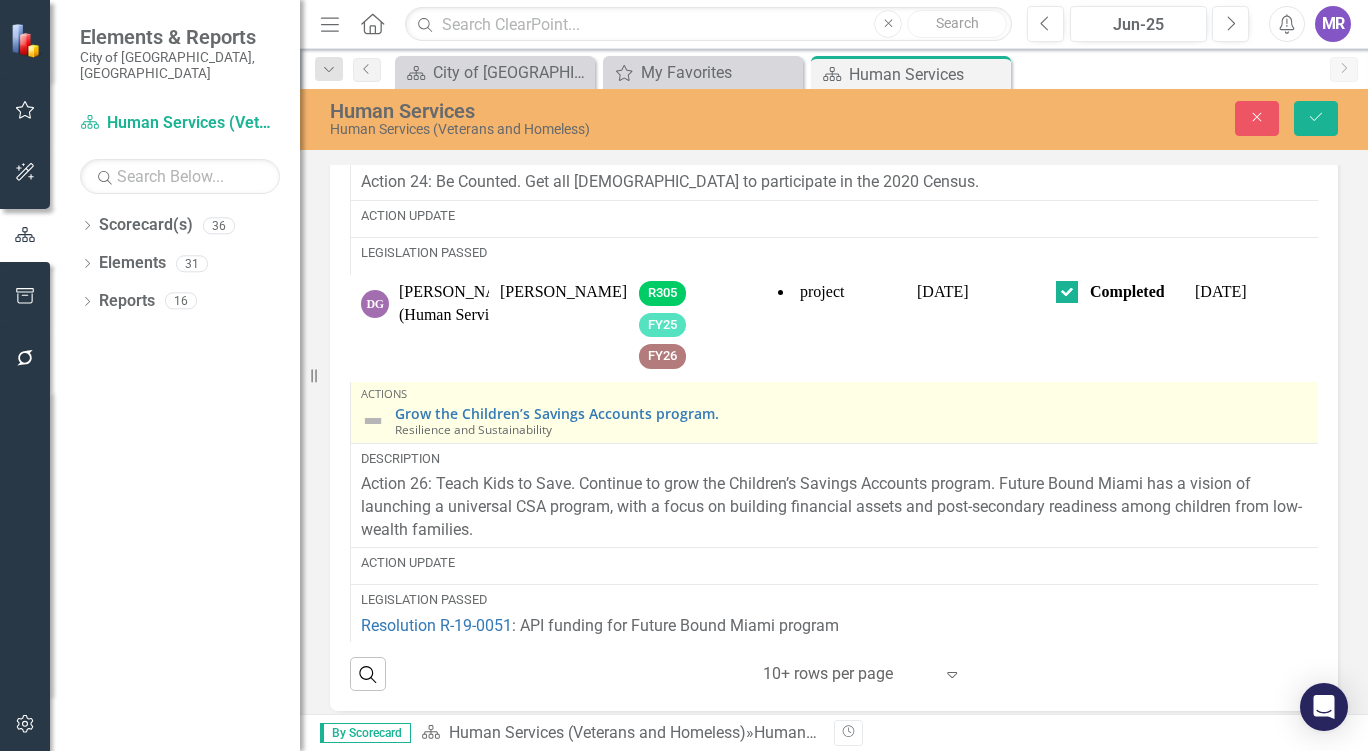 click at bounding box center [373, 421] 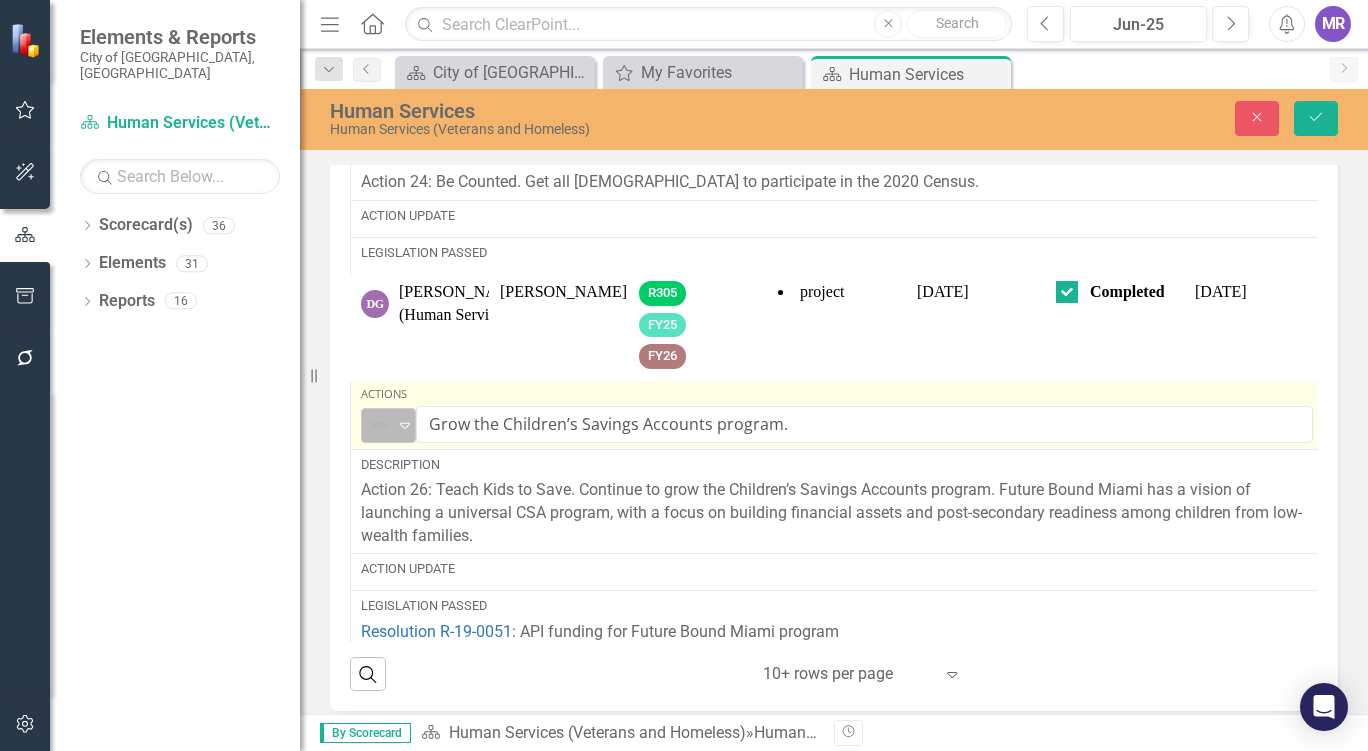 click on "Expand" 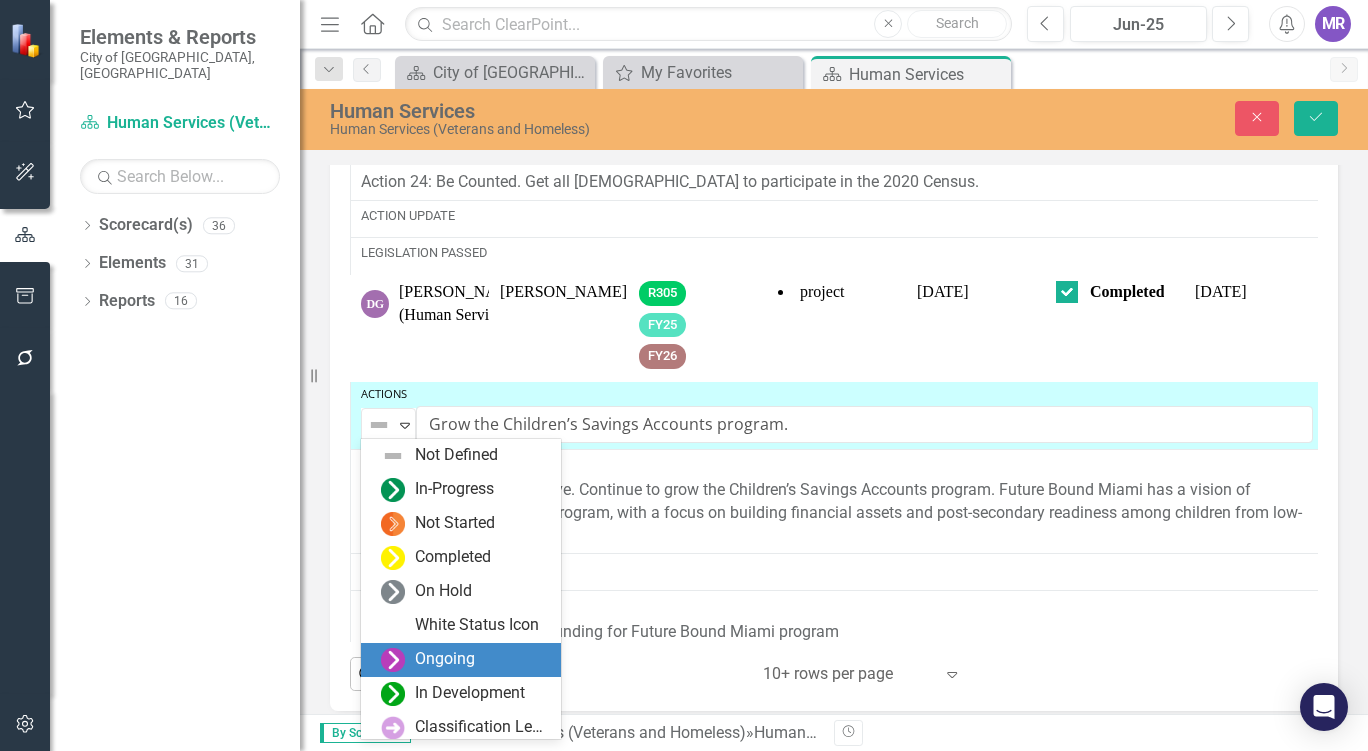 click on "Ongoing" at bounding box center [445, 659] 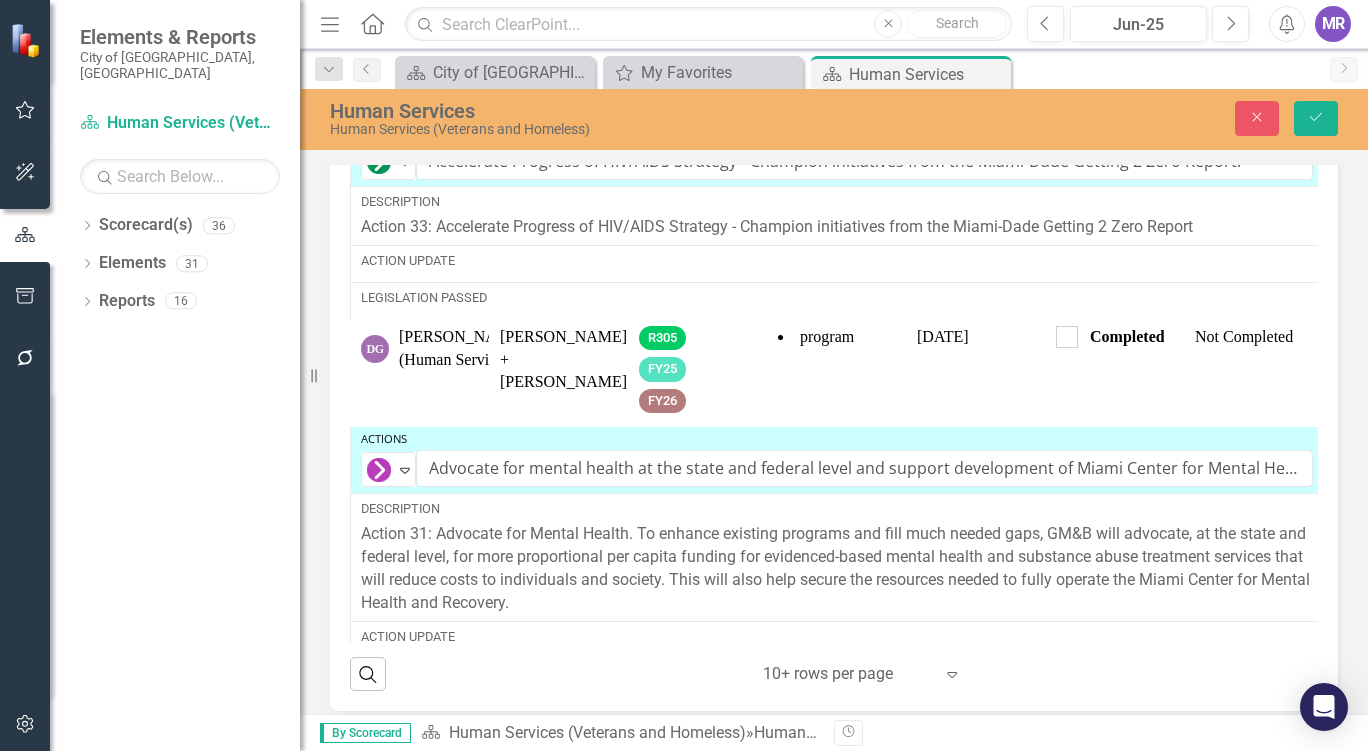 scroll, scrollTop: 0, scrollLeft: 0, axis: both 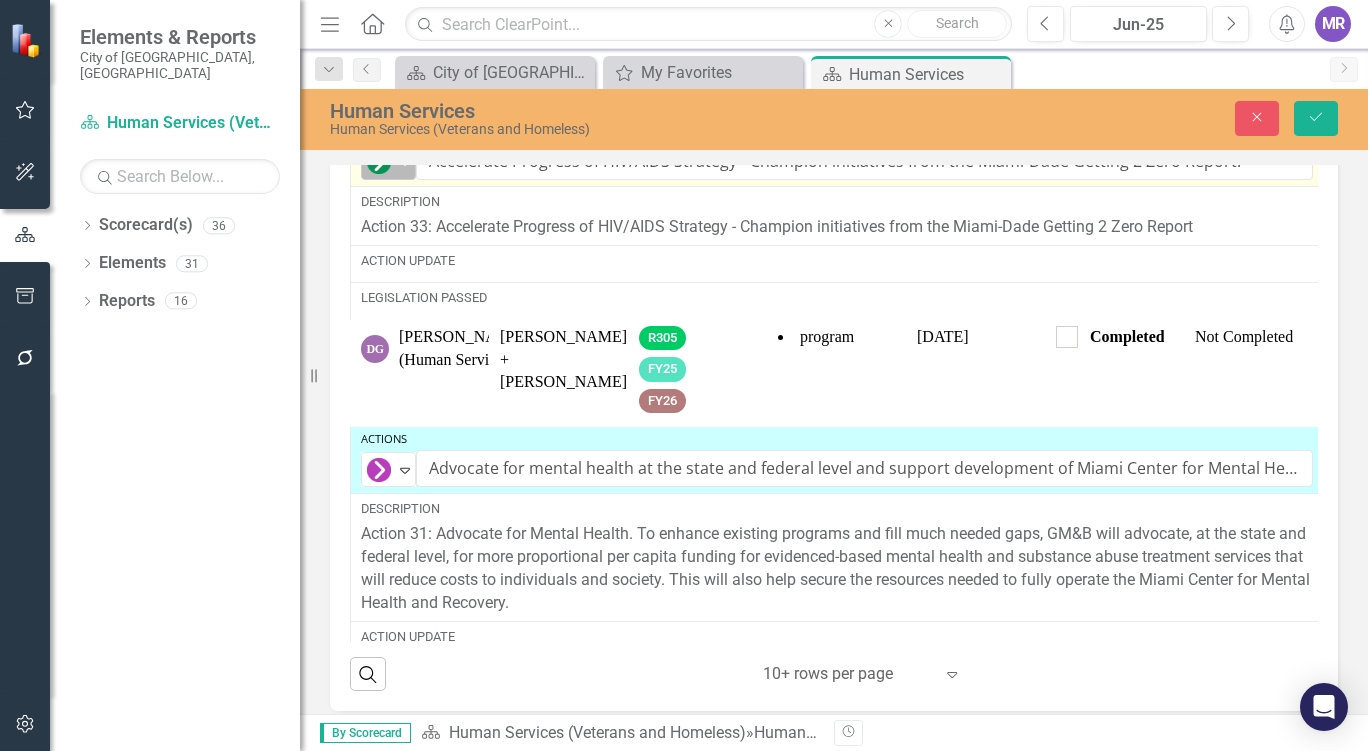 click on "Department Performance (YoY) Measures FY 2020-21 Actual FY 2021-22 Actual FY 2022-23 Actual FY 2023-24 Actual FY 2024-25 YTD FY 2024-25 Target Department Goals Establish a supportive environment for small businesses Edit Edit Goal(s) Link Open Element One-on-ones - Small Business Assistance (number) Edit Edit Measure Link Open Element 2,313 2,037 594 739 358 1,800 Workshop attendees - Small Business Assistance (number) Edit Edit Measure Link Open Element 11,518 10,621 4,165 7,305 3,209 2400 Department Goals [PERSON_NAME] and promote job training and education Edit Edit Goal(s) Link Open Element Opportunity Center - Employer job orders (number) Edit Edit Measure Link Open Element 458 1,159 706 560 139 300 Opportunity center employment placements (number) Edit Edit Measure Link Open Element 84 488 521 563 445 500 Student enrollment activations for Future Bound (number) Edit Edit Measure Link Open Element 384 344 415 2,845 677 850 Department Goals Position all for success by providing access to critical services Edit 1" at bounding box center [834, -52] 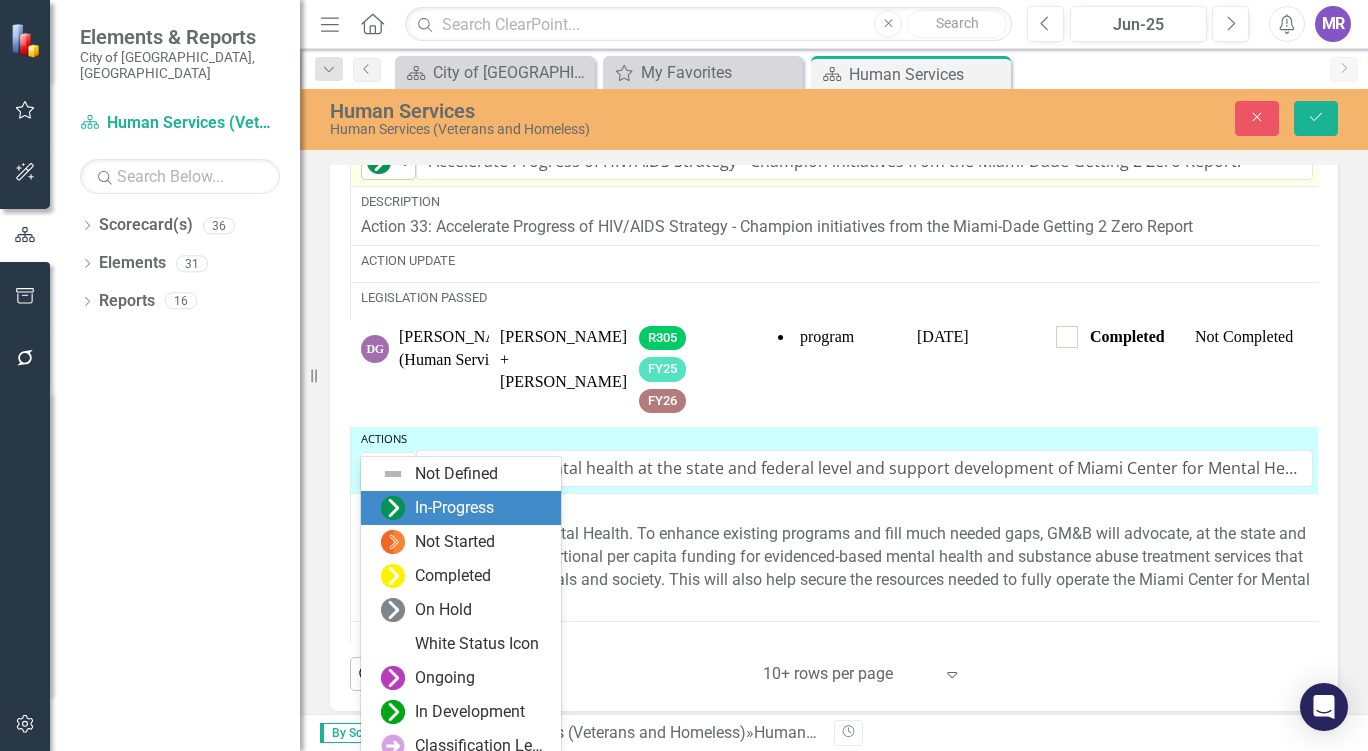 scroll, scrollTop: 2266, scrollLeft: 0, axis: vertical 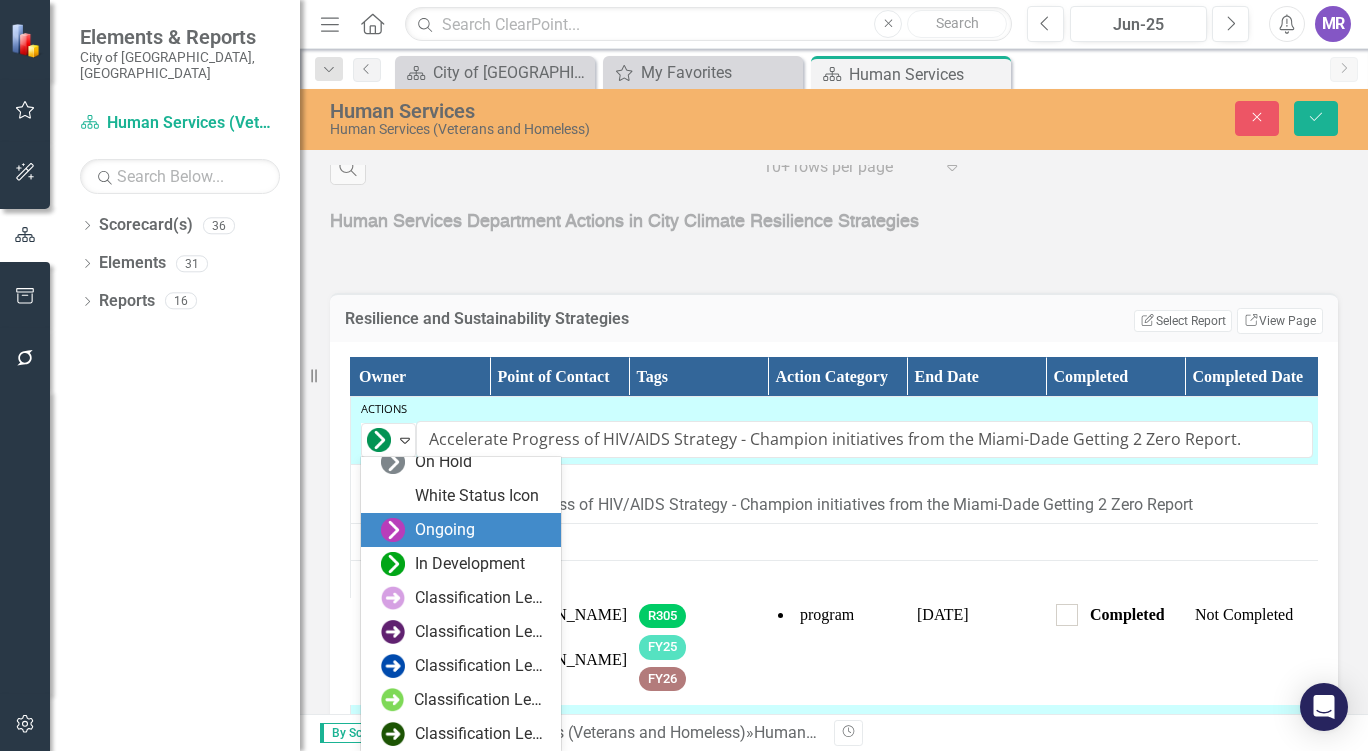click on "Ongoing" at bounding box center (465, 530) 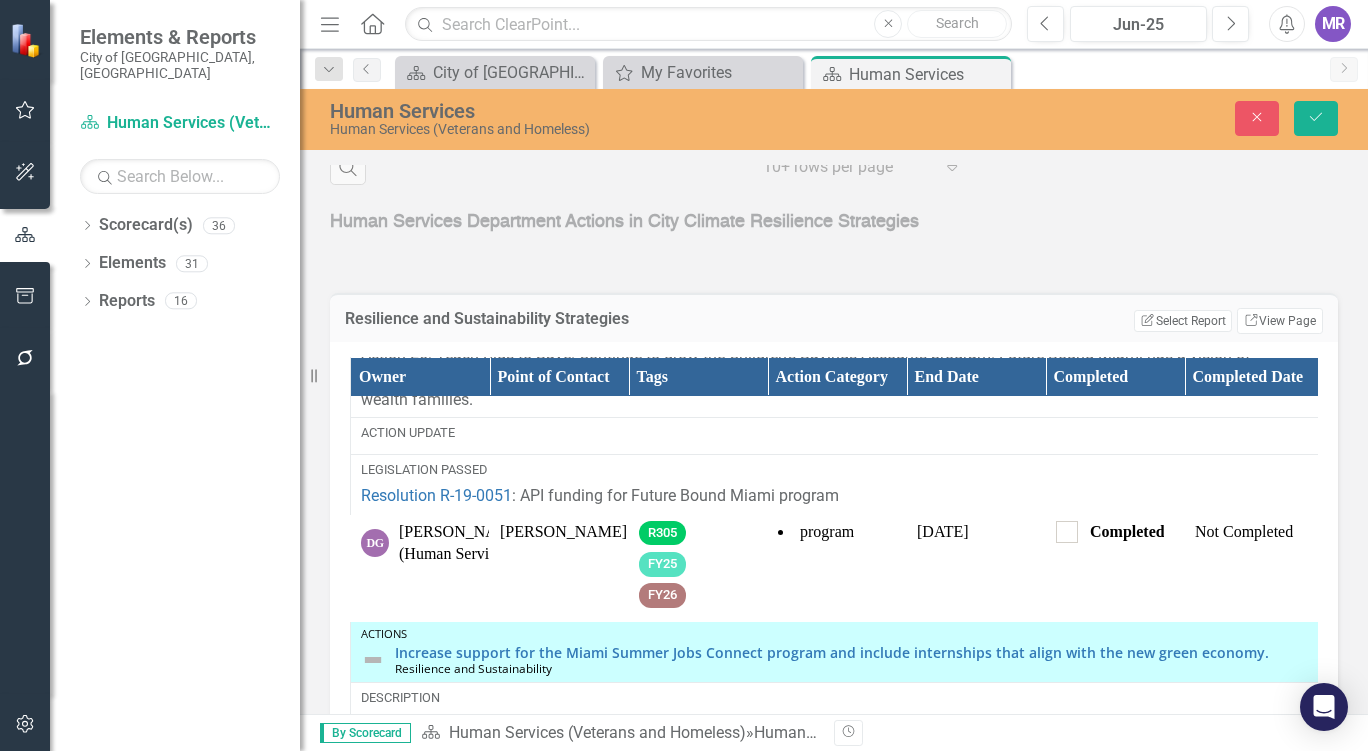 scroll, scrollTop: 1205, scrollLeft: 0, axis: vertical 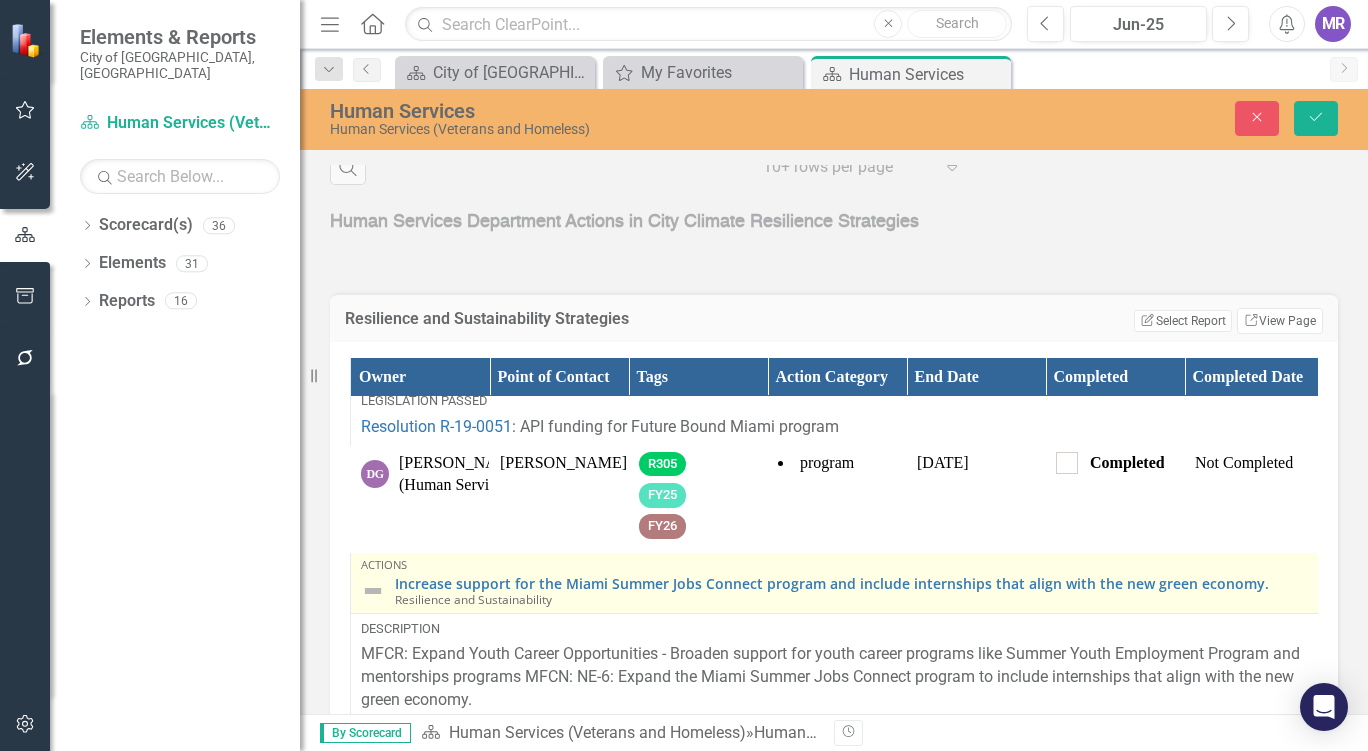 click at bounding box center [373, 591] 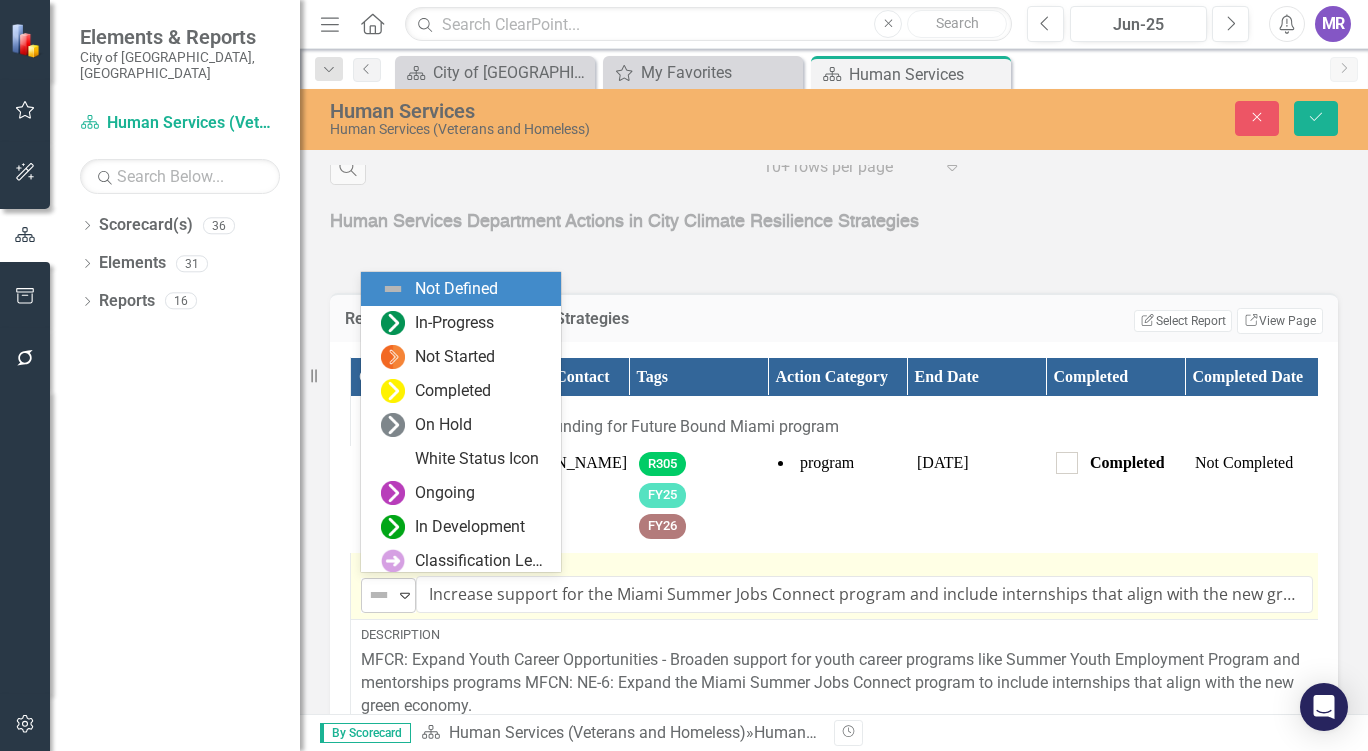 click at bounding box center (379, 595) 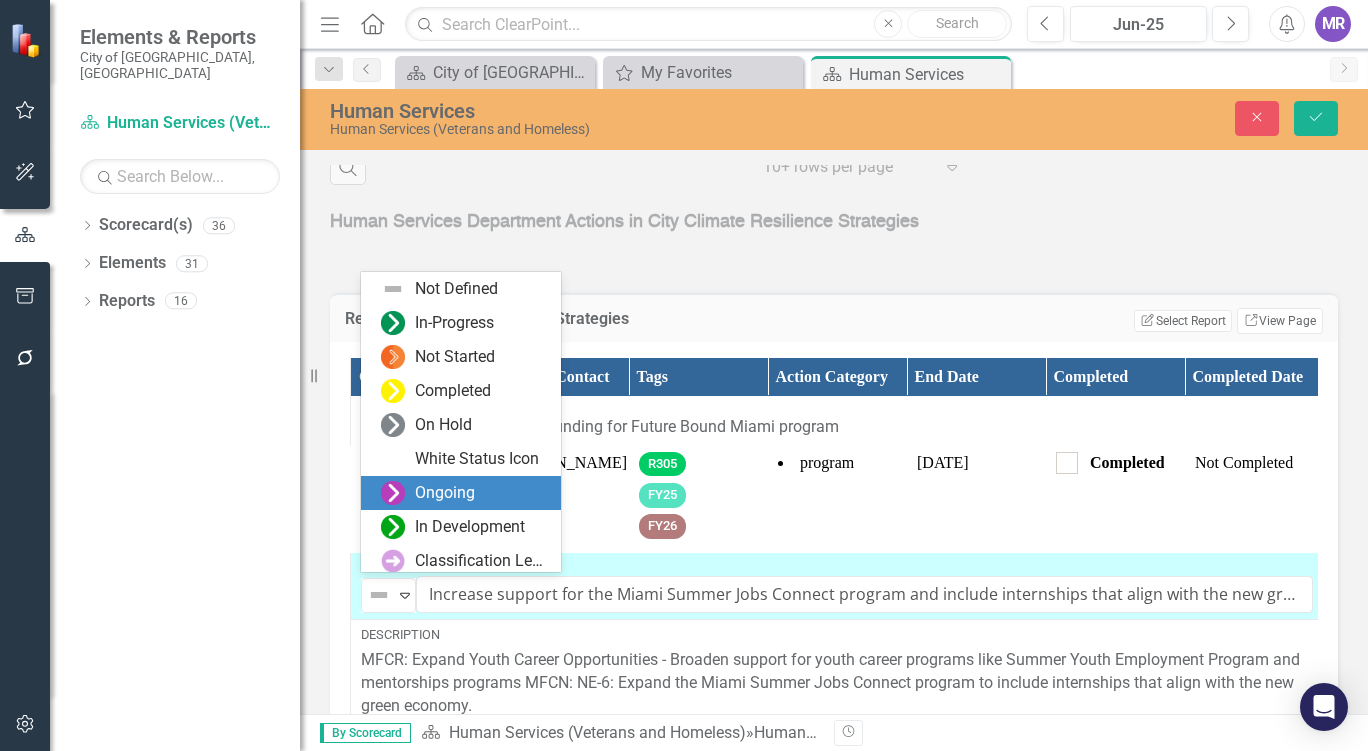click on "Ongoing" at bounding box center (445, 493) 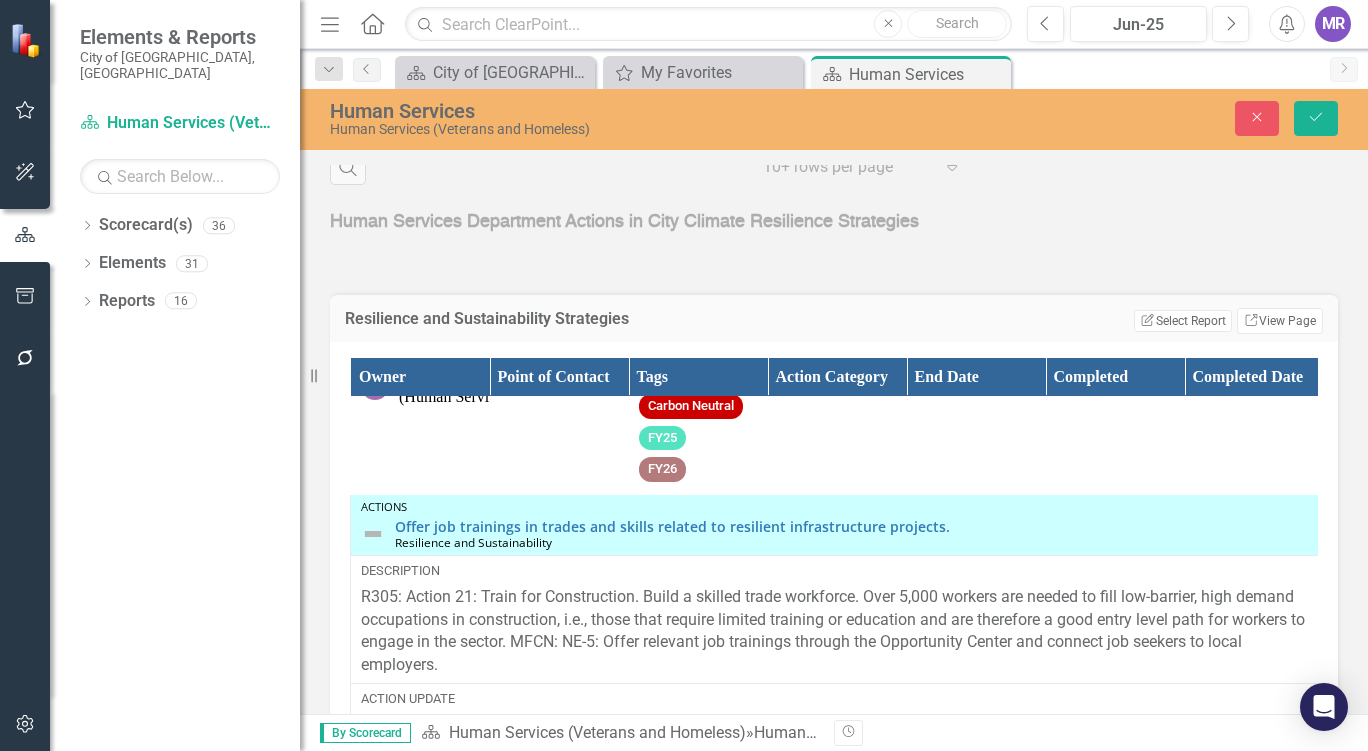 scroll, scrollTop: 1648, scrollLeft: 0, axis: vertical 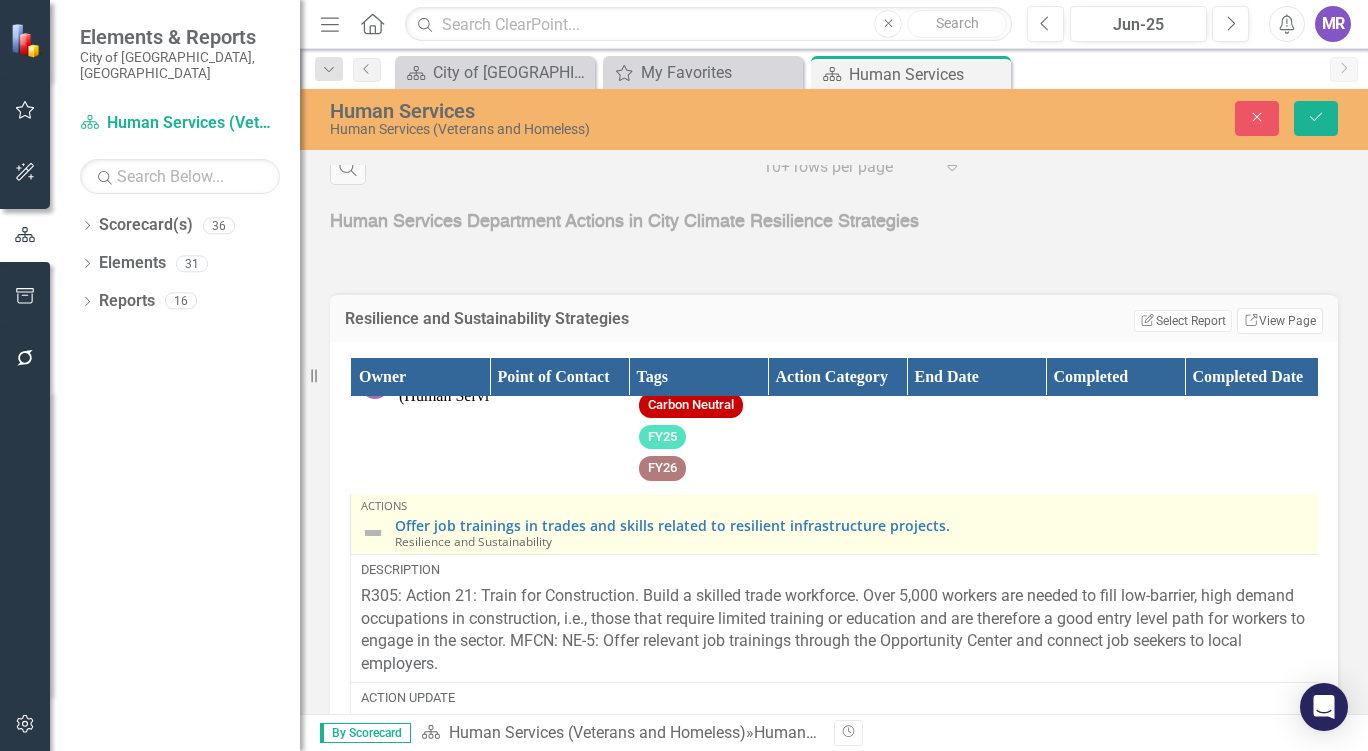 click at bounding box center [373, 533] 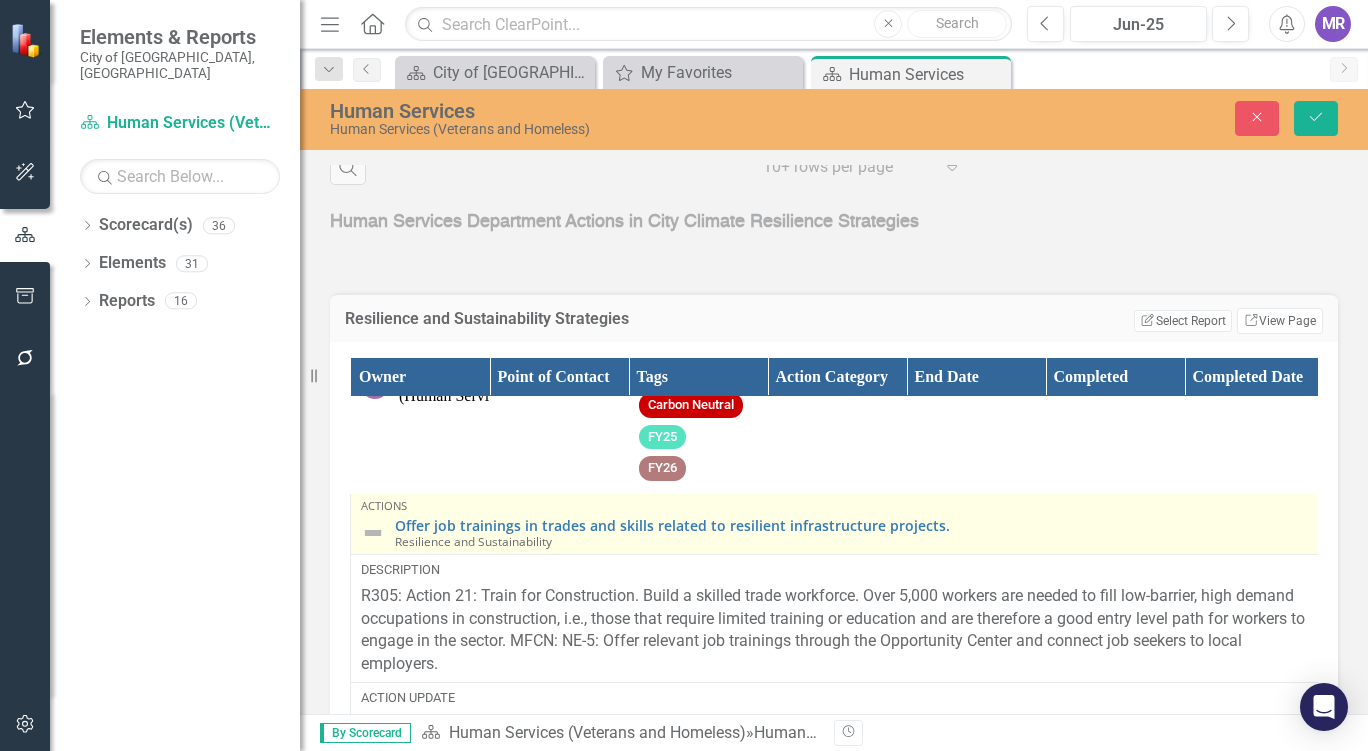 click at bounding box center (373, 533) 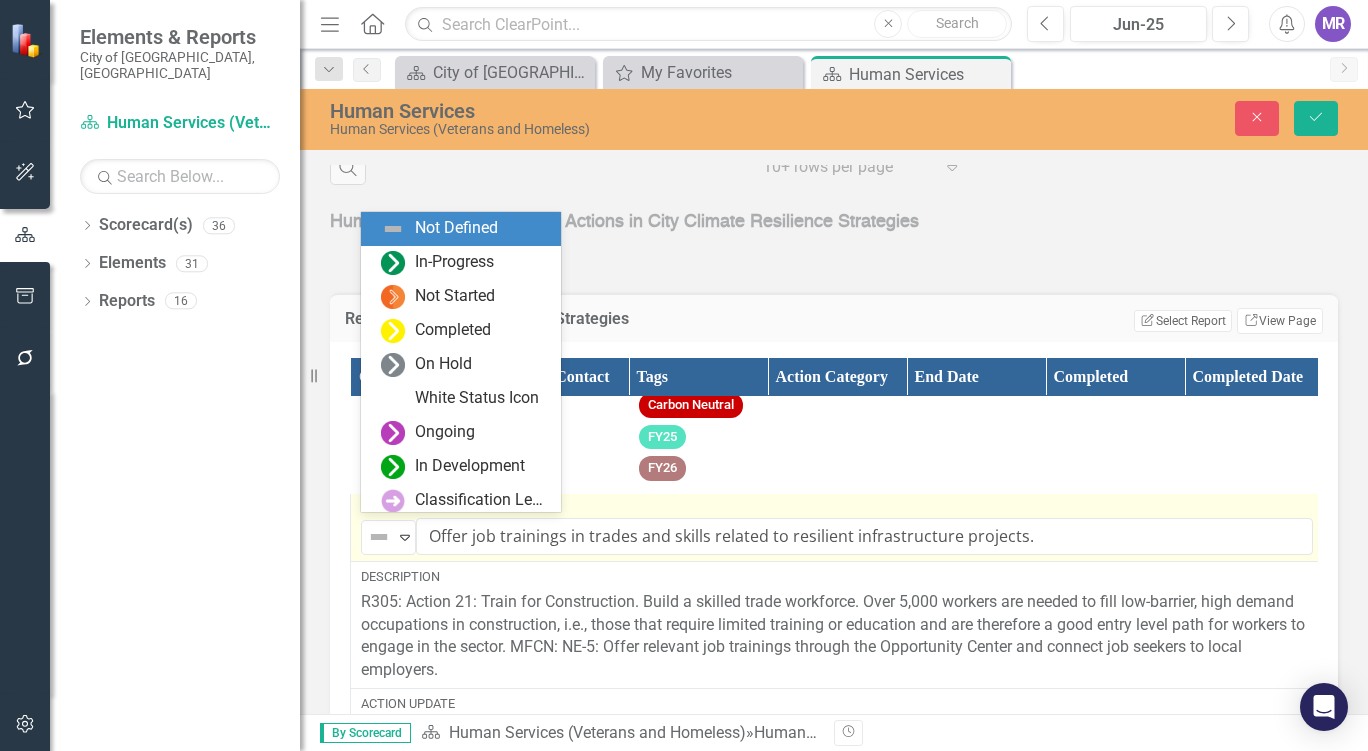 click at bounding box center (379, 537) 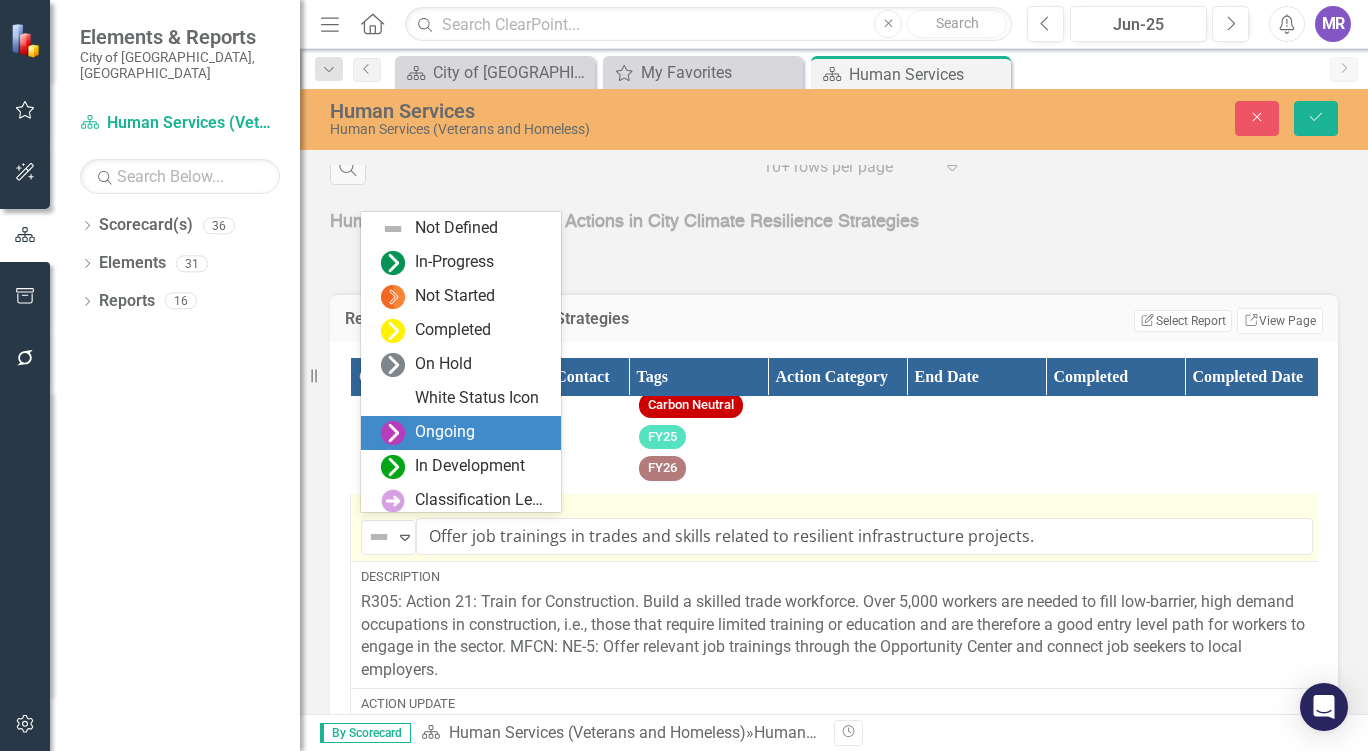 click on "Ongoing" at bounding box center [445, 432] 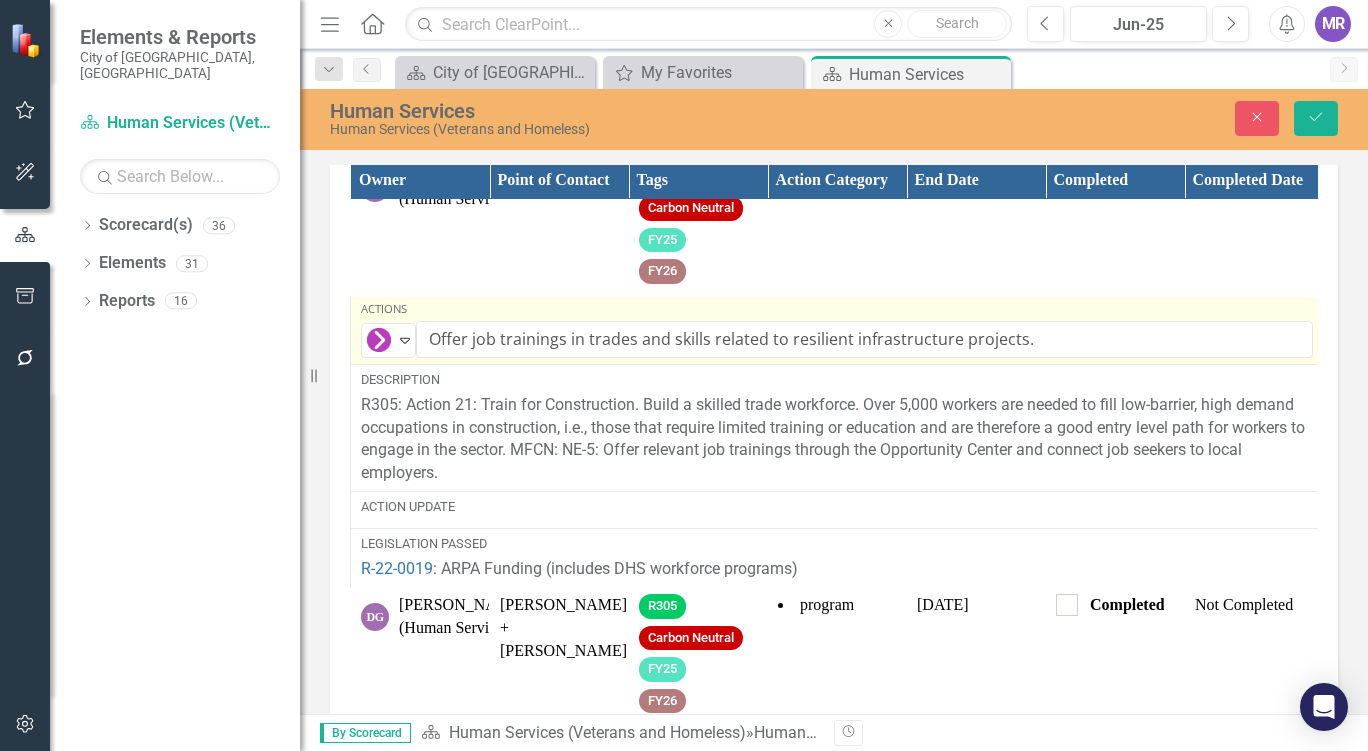 scroll, scrollTop: 2561, scrollLeft: 0, axis: vertical 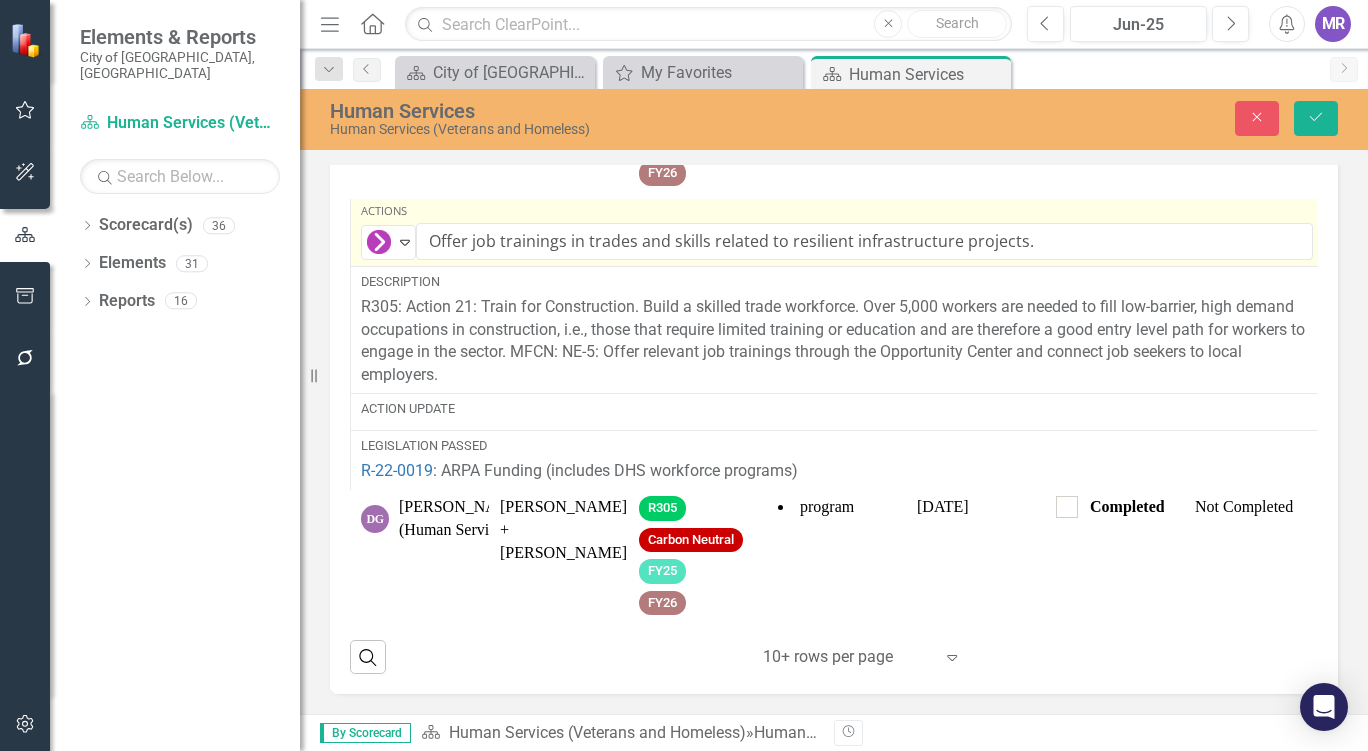 click on "Close Save" at bounding box center (1145, 118) 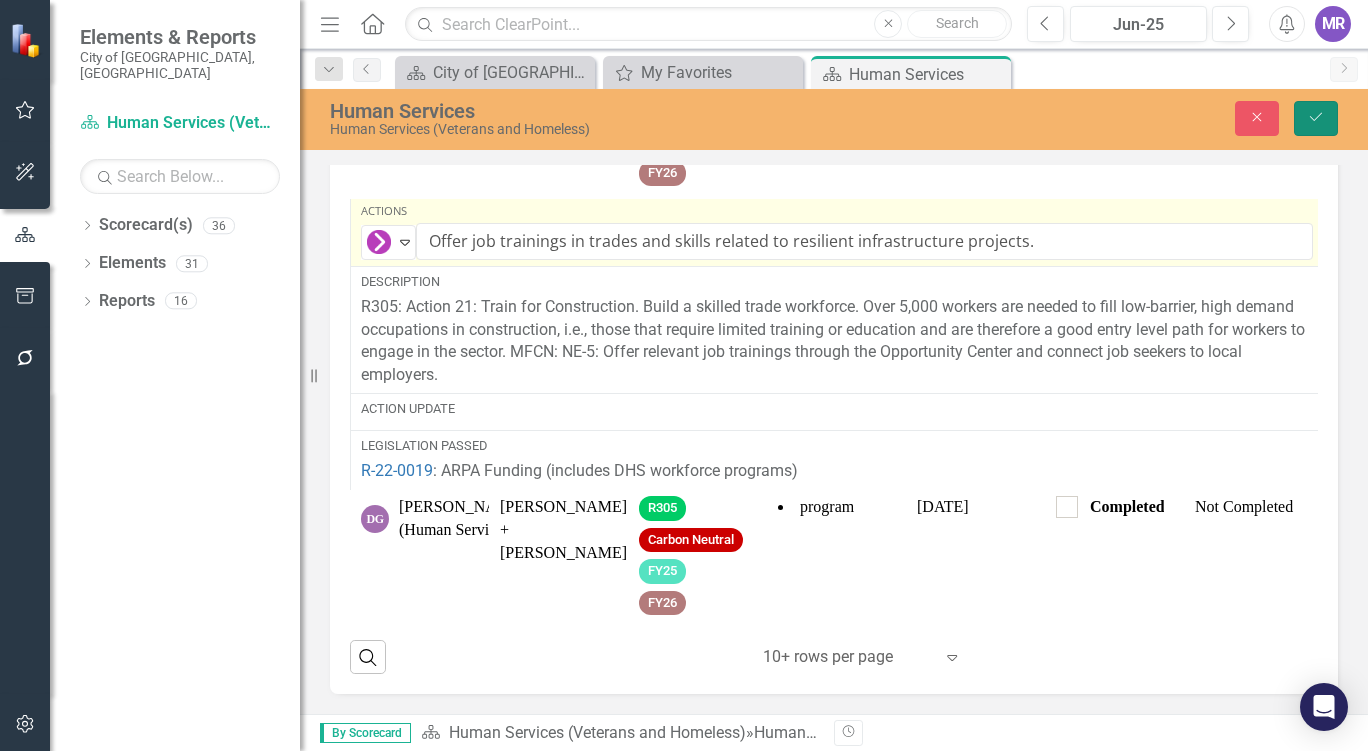click on "Save" 